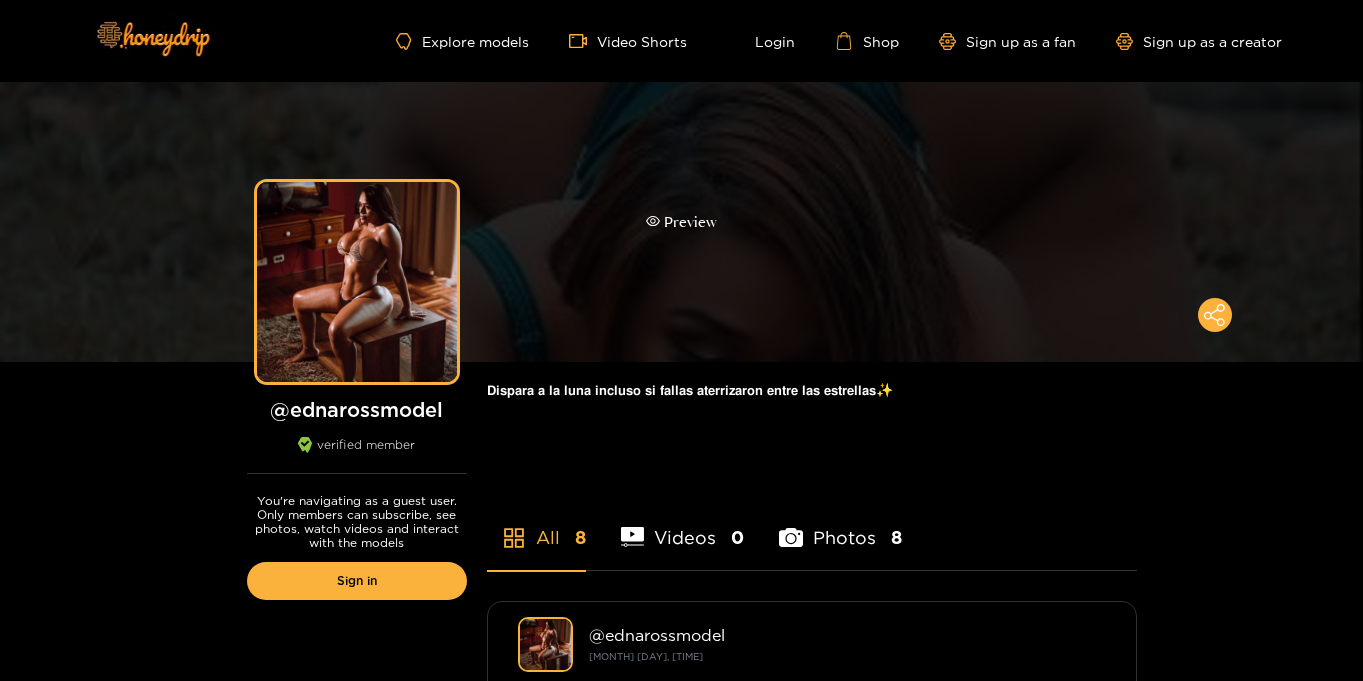 scroll, scrollTop: 0, scrollLeft: 0, axis: both 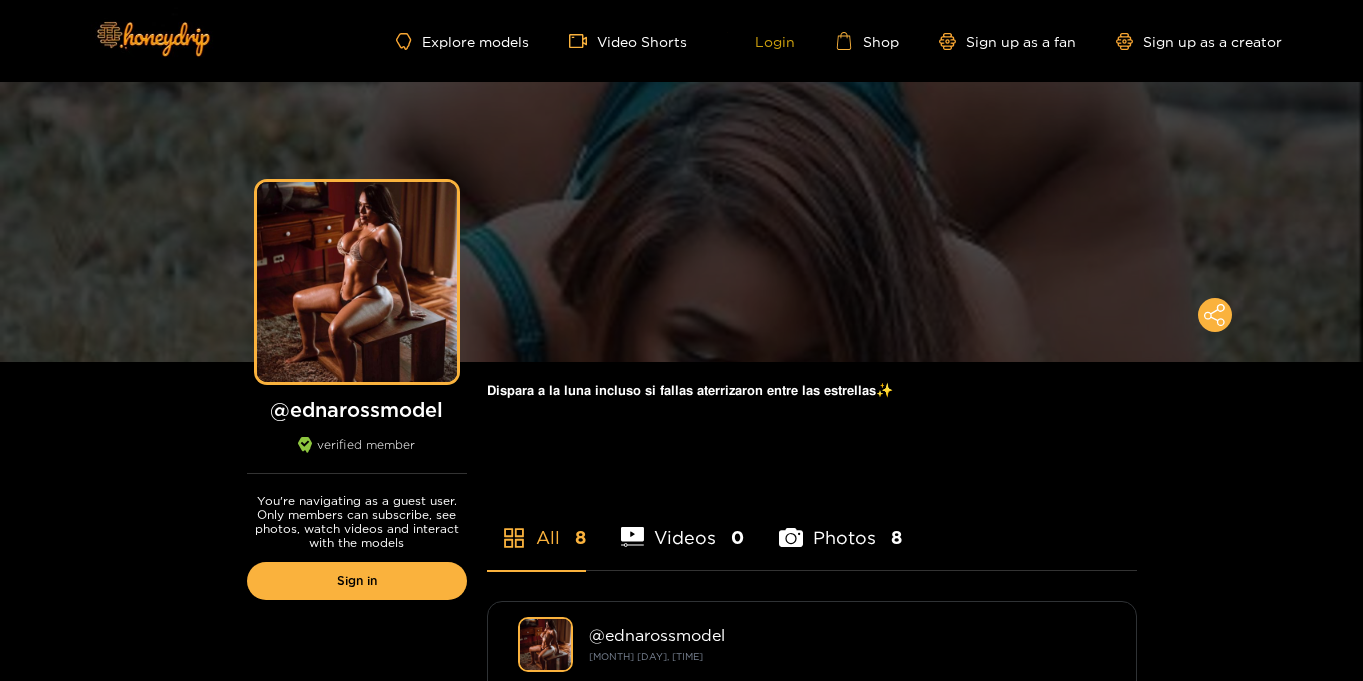 click on "Login" at bounding box center (761, 41) 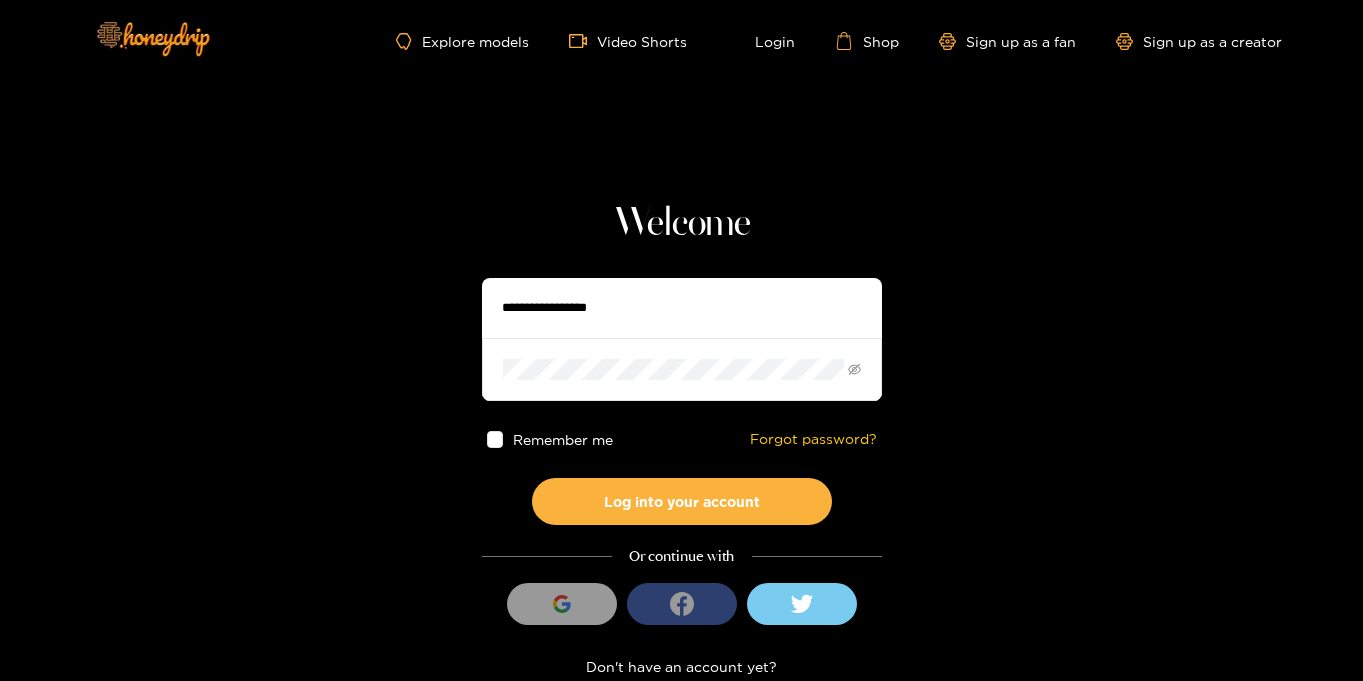 type on "**********" 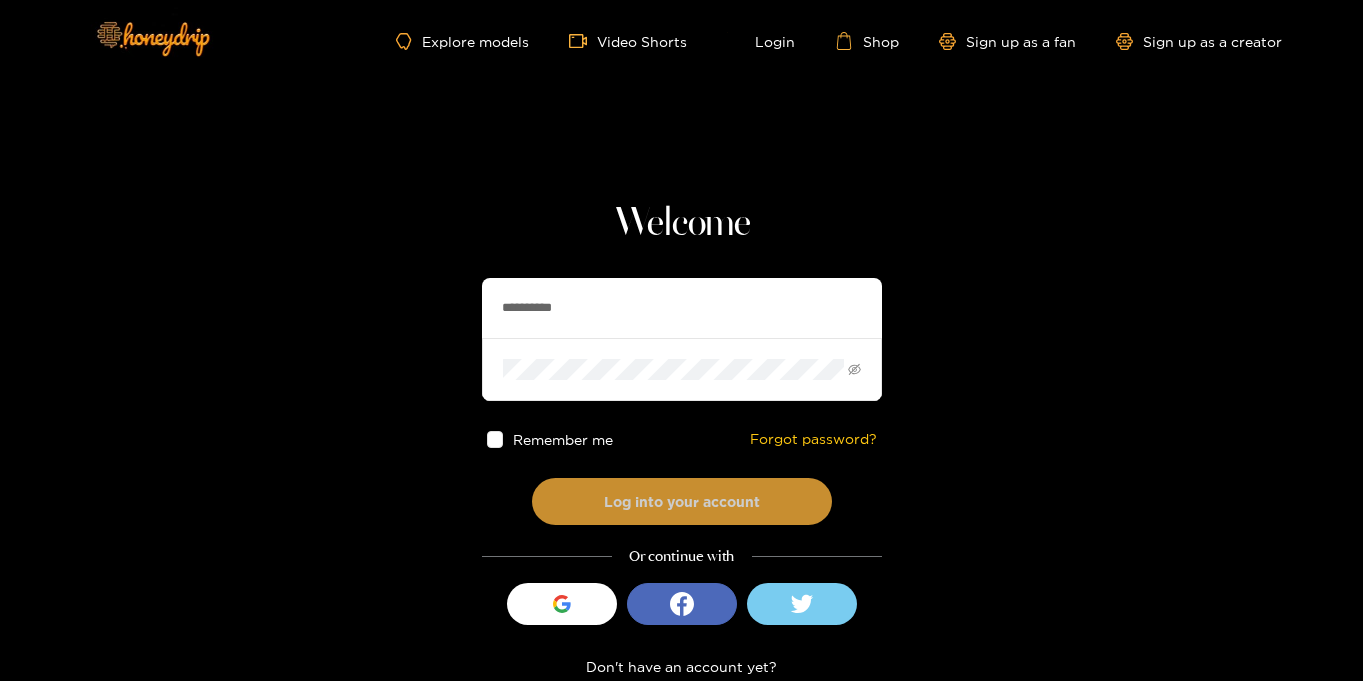 click on "Log into your account" at bounding box center [682, 501] 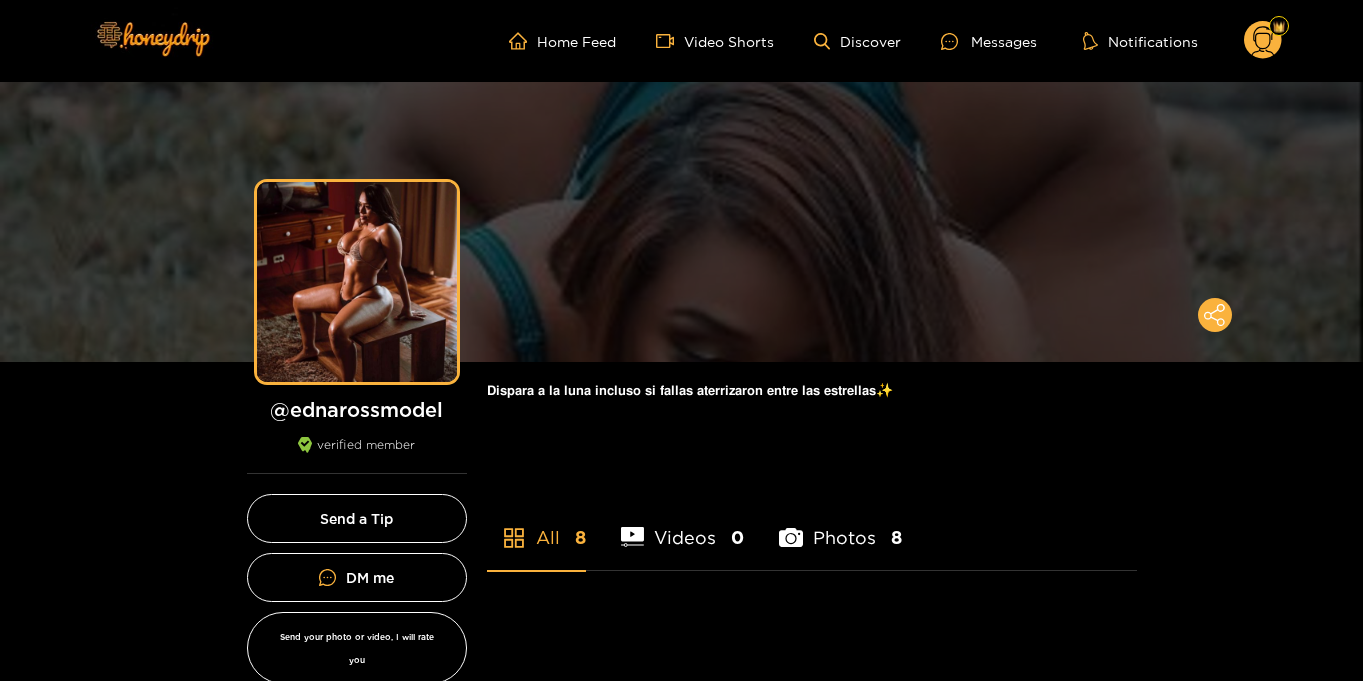 scroll, scrollTop: 0, scrollLeft: 0, axis: both 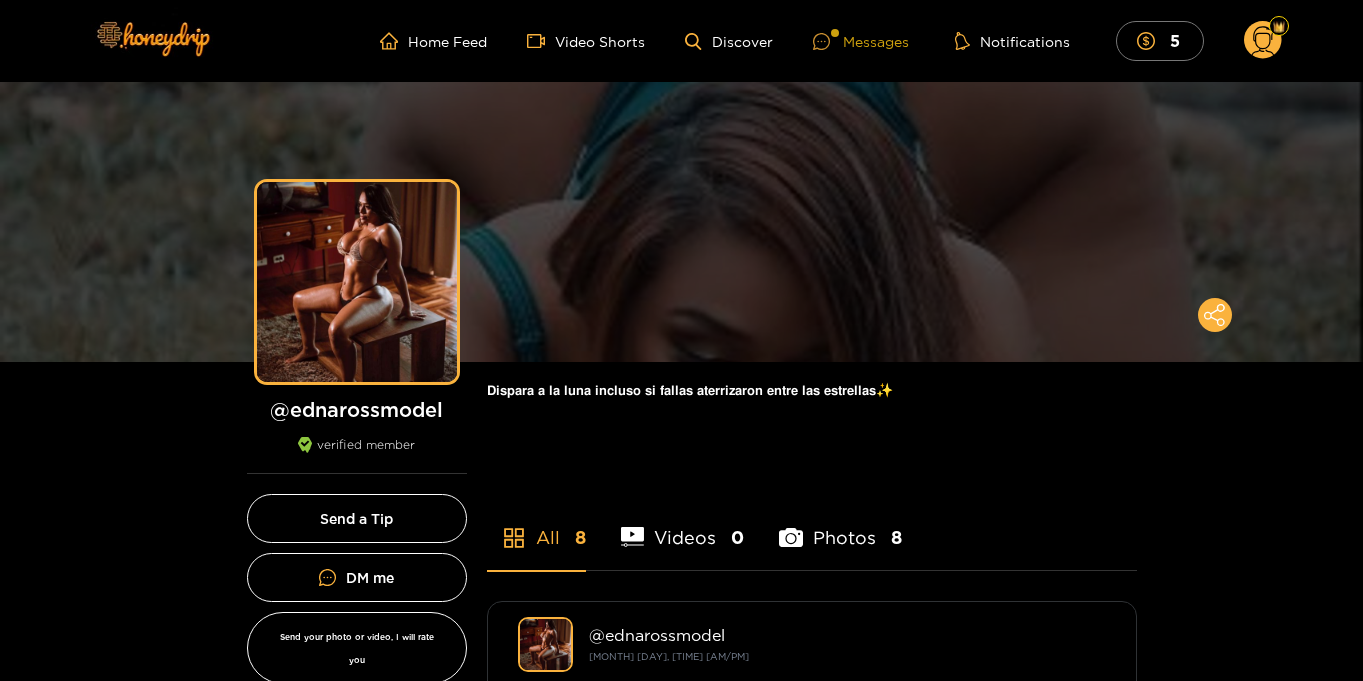 click on "Messages" at bounding box center [861, 41] 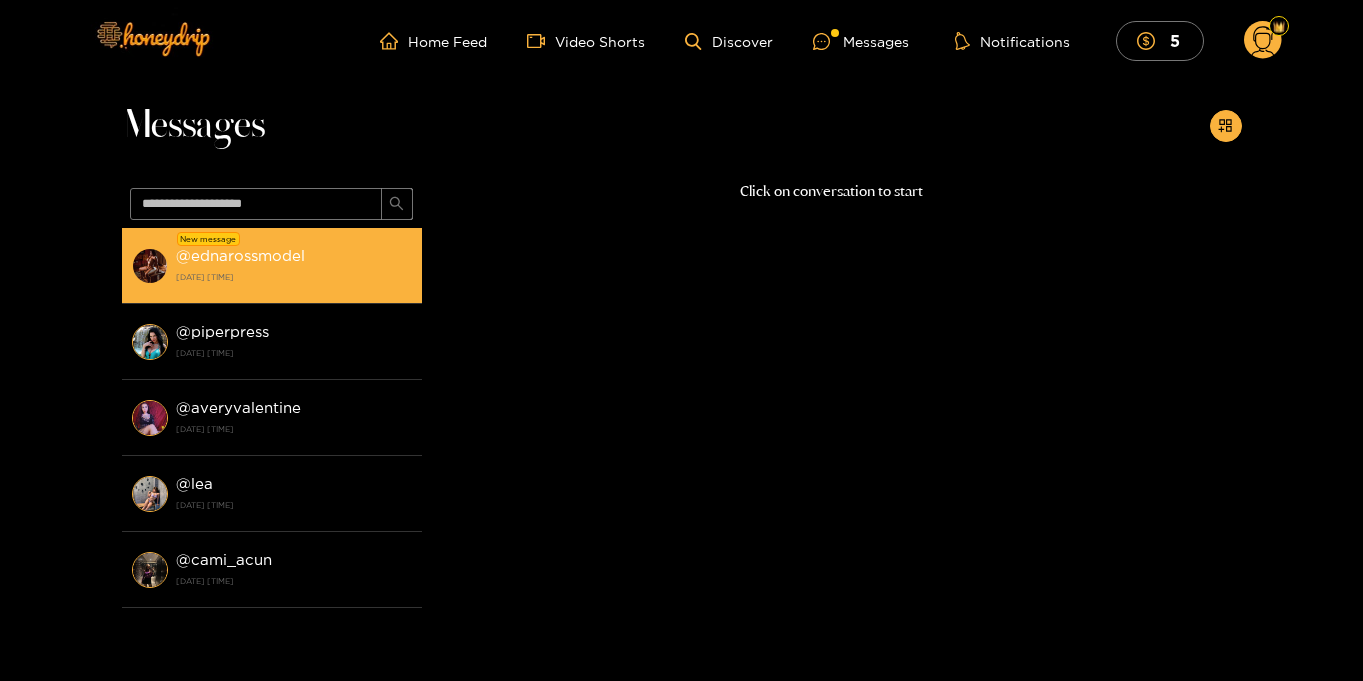 click on "New message @ [USERNAME] [DATE] [TIME]" at bounding box center [272, 266] 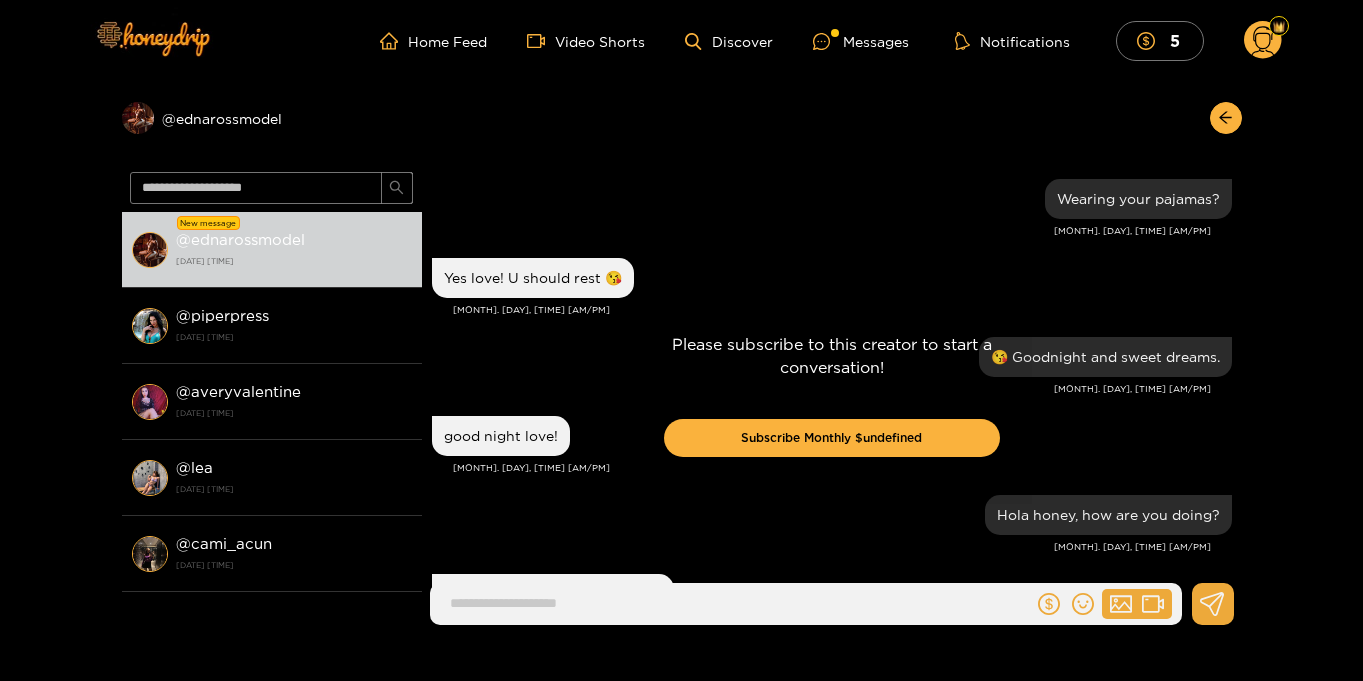 scroll, scrollTop: 2, scrollLeft: 0, axis: vertical 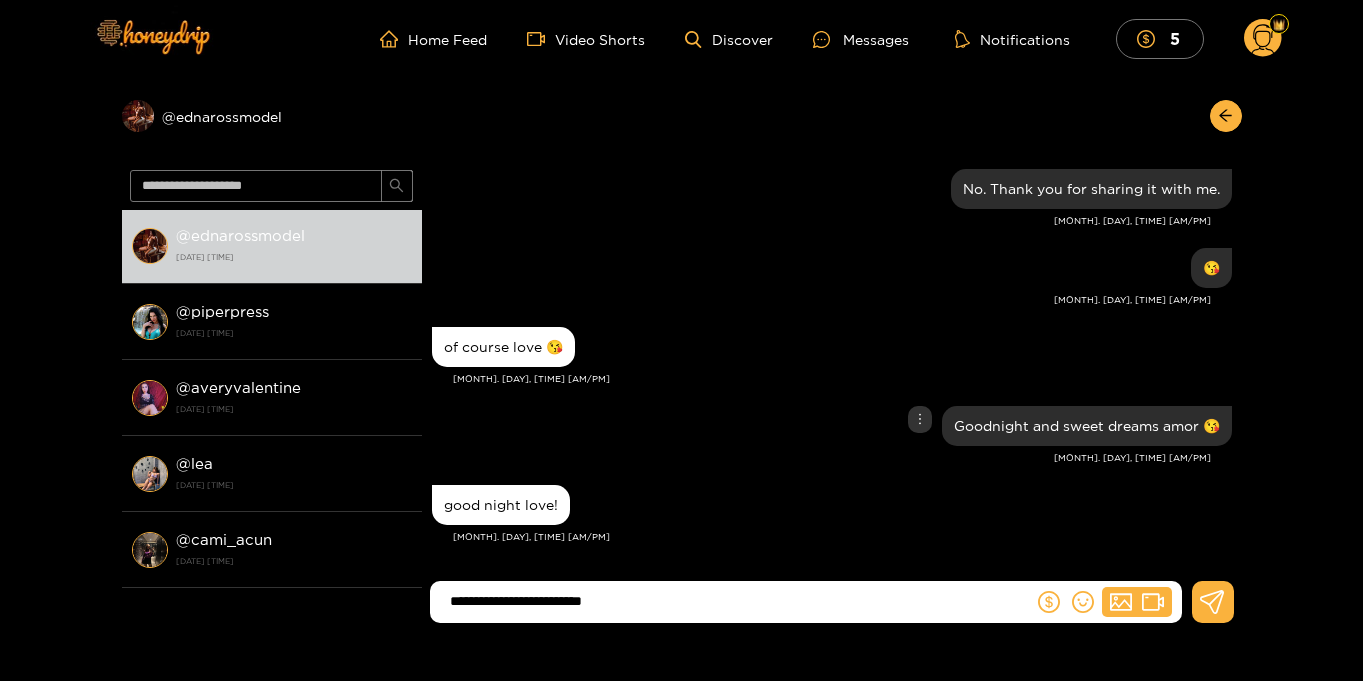 type on "**********" 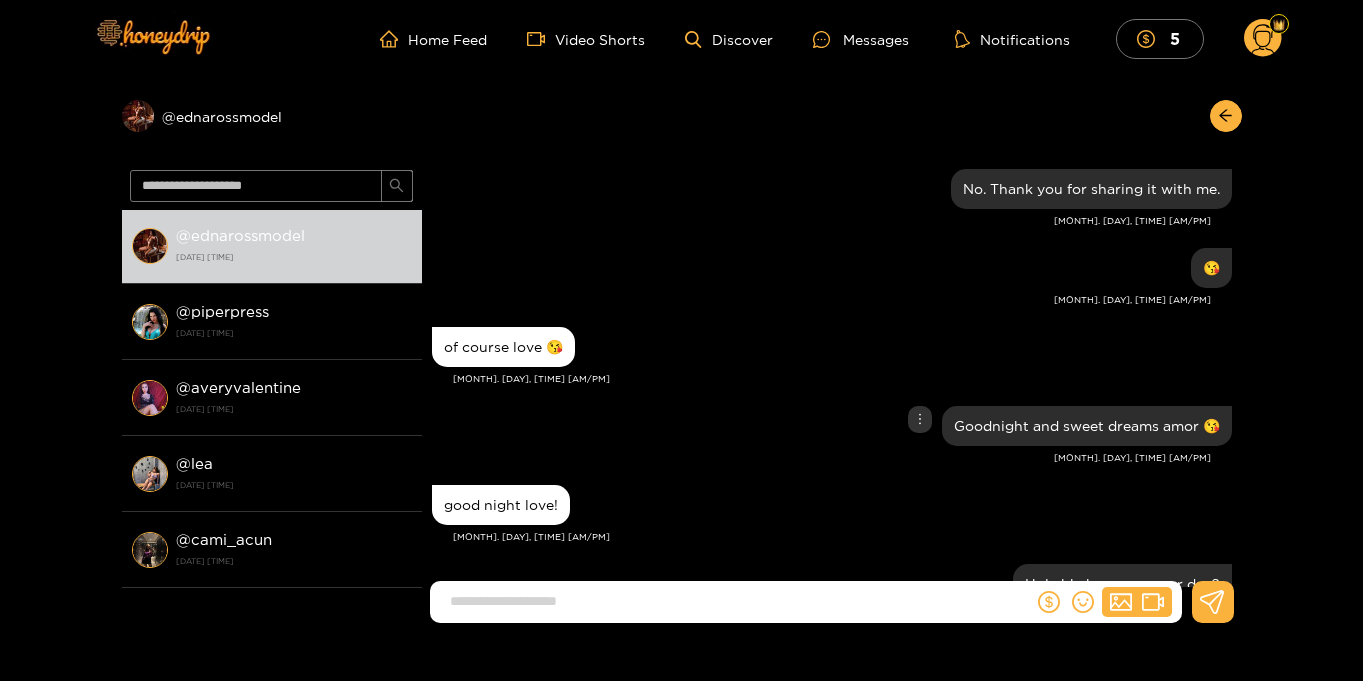 scroll, scrollTop: 1797, scrollLeft: 0, axis: vertical 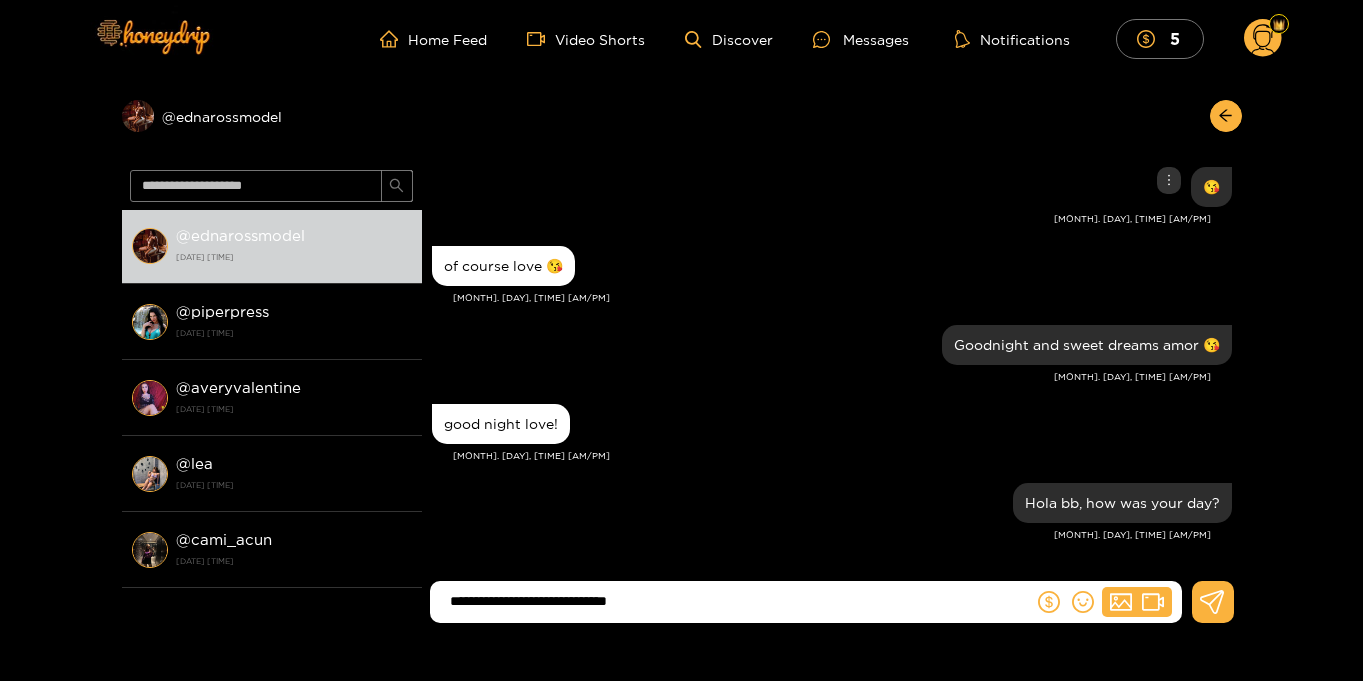 type on "**********" 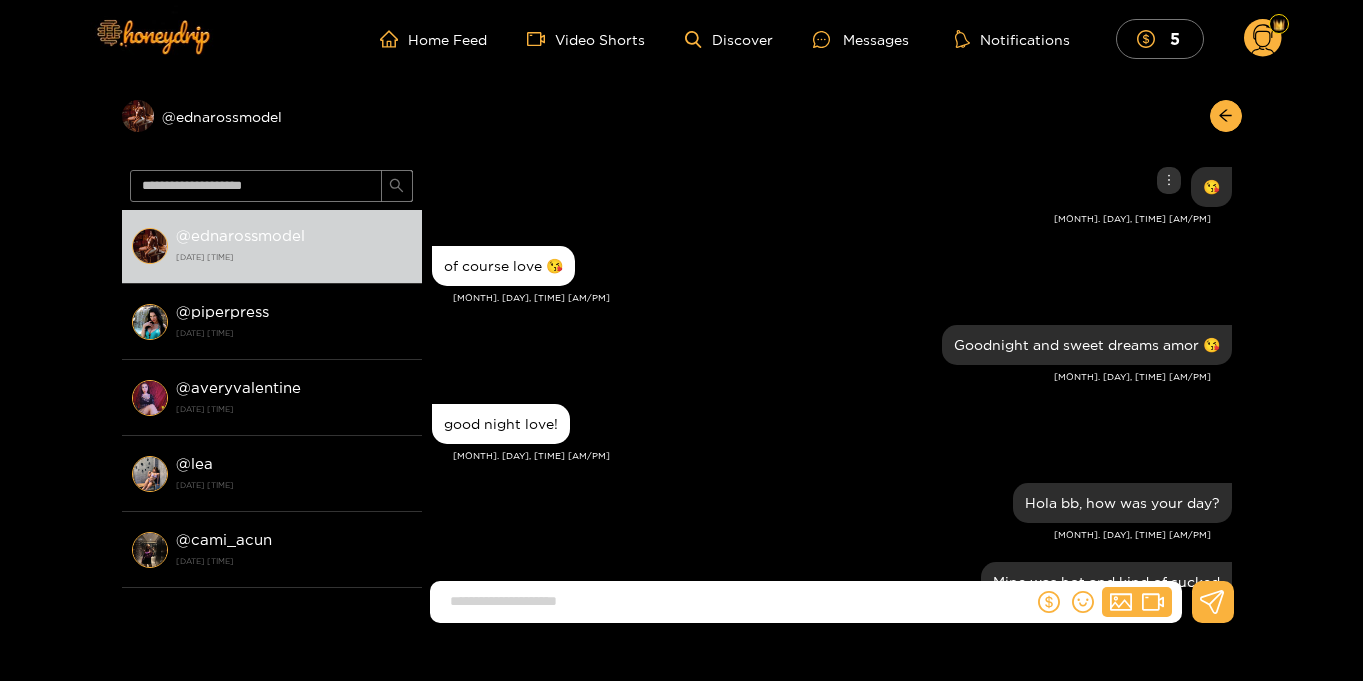 scroll, scrollTop: 1876, scrollLeft: 0, axis: vertical 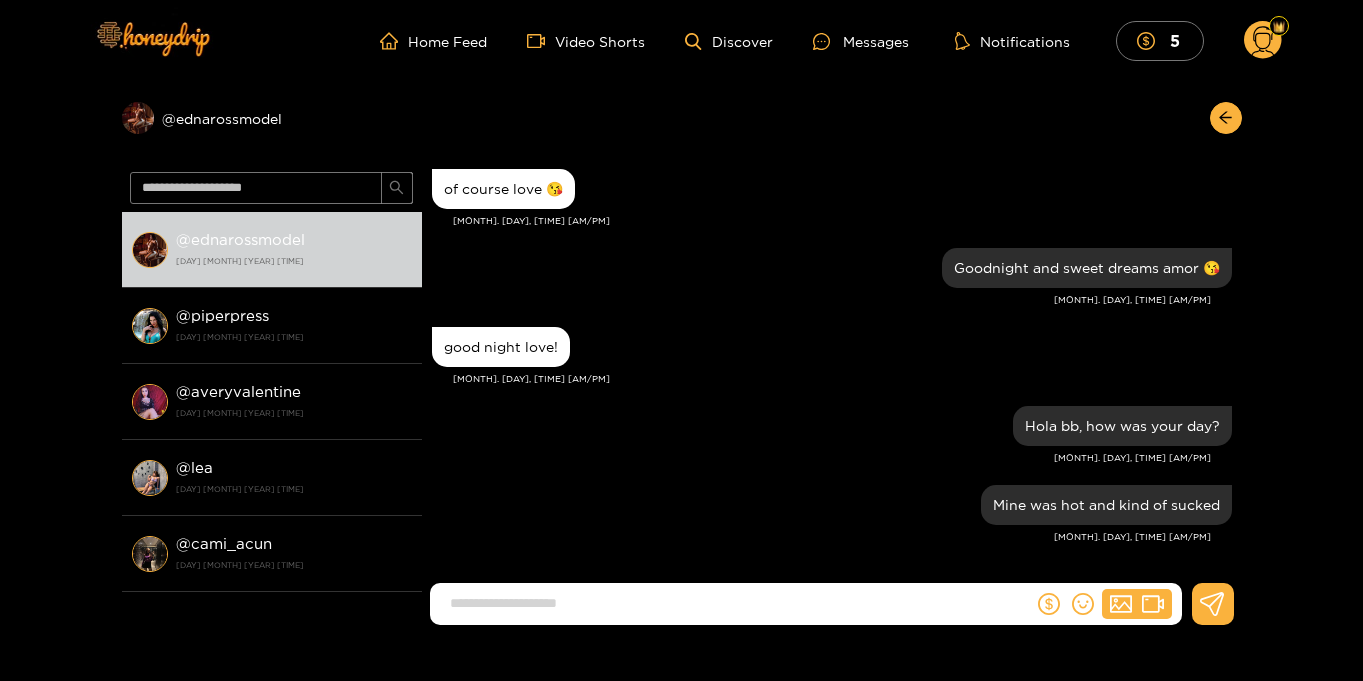click 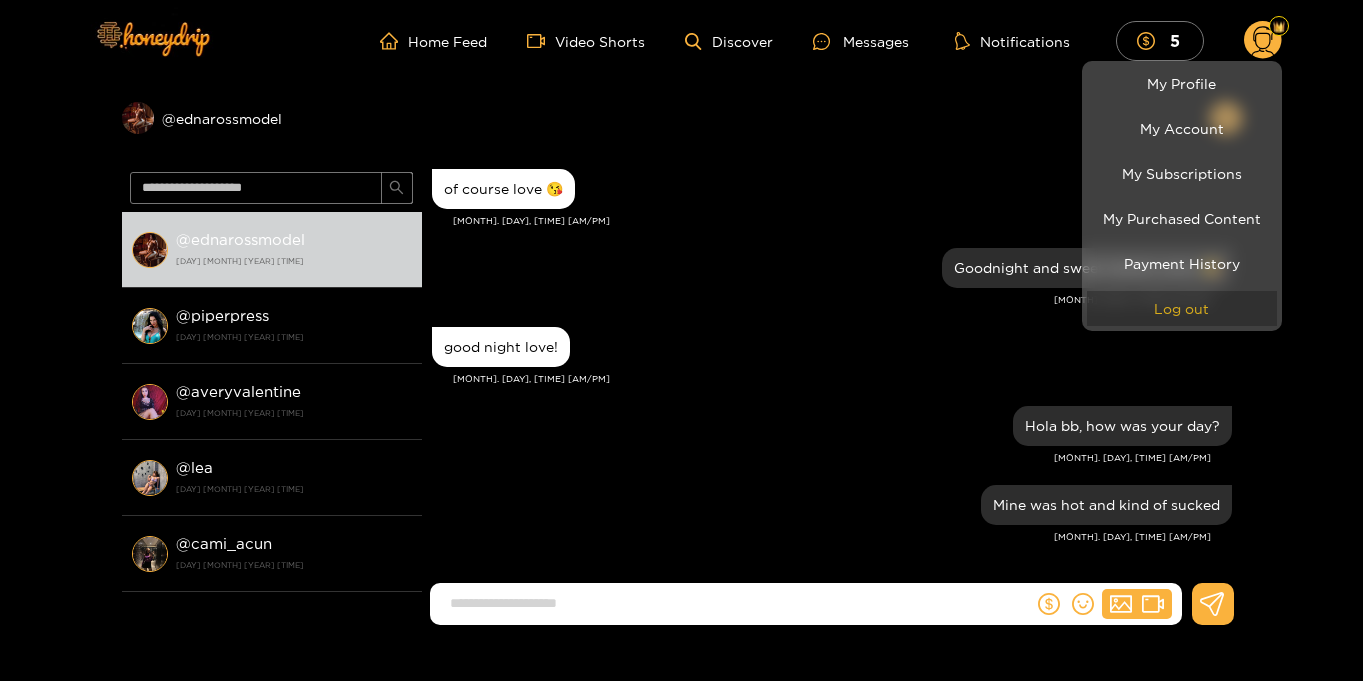 click on "Log out" at bounding box center [1182, 308] 